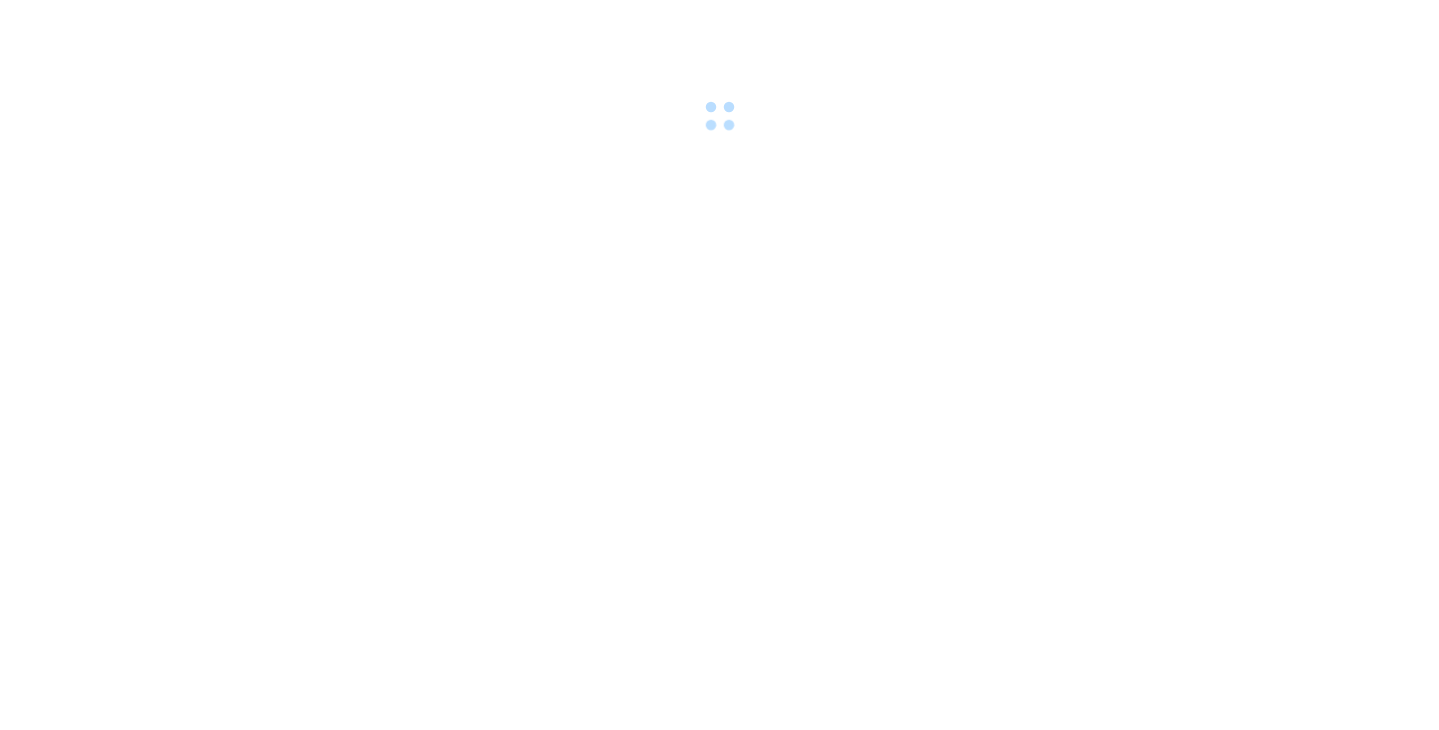 scroll, scrollTop: 0, scrollLeft: 0, axis: both 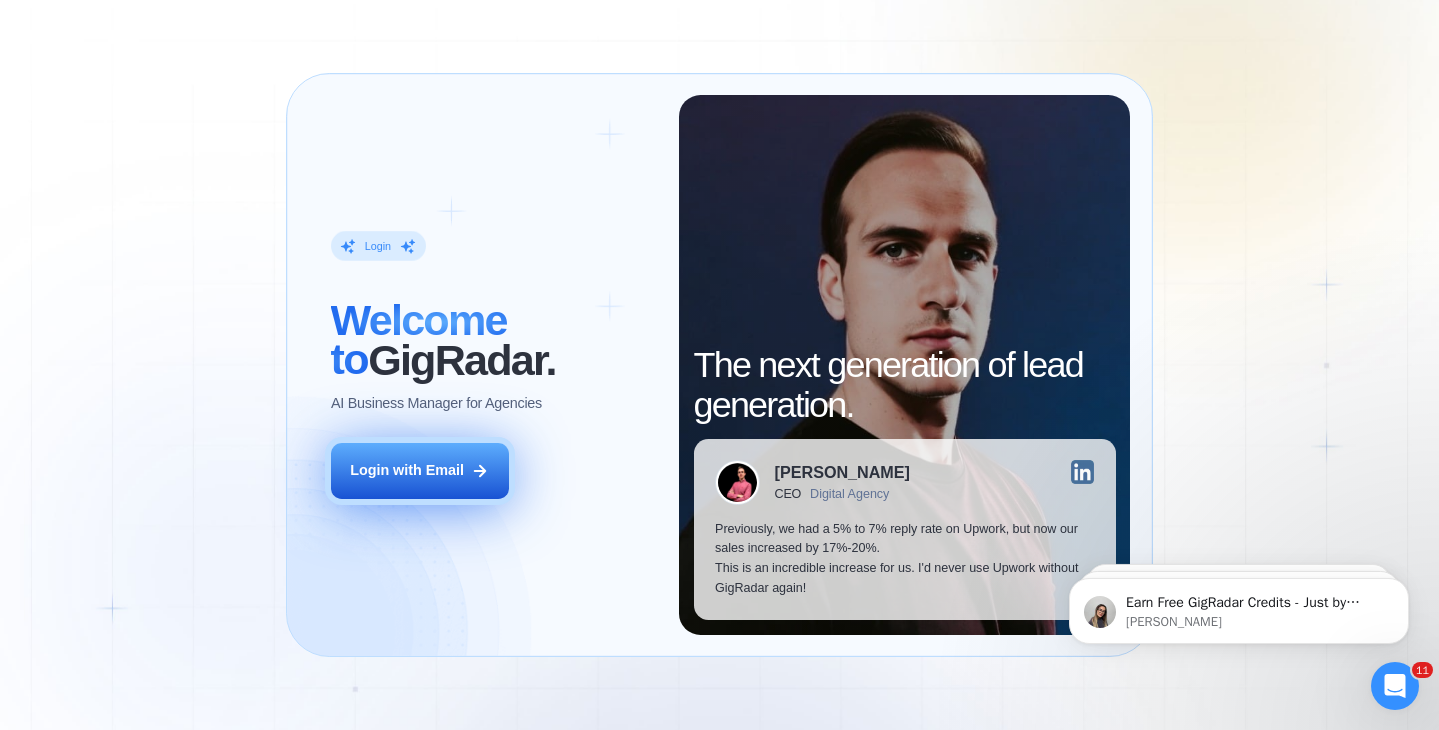 click on "Login with Email" at bounding box center [420, 471] 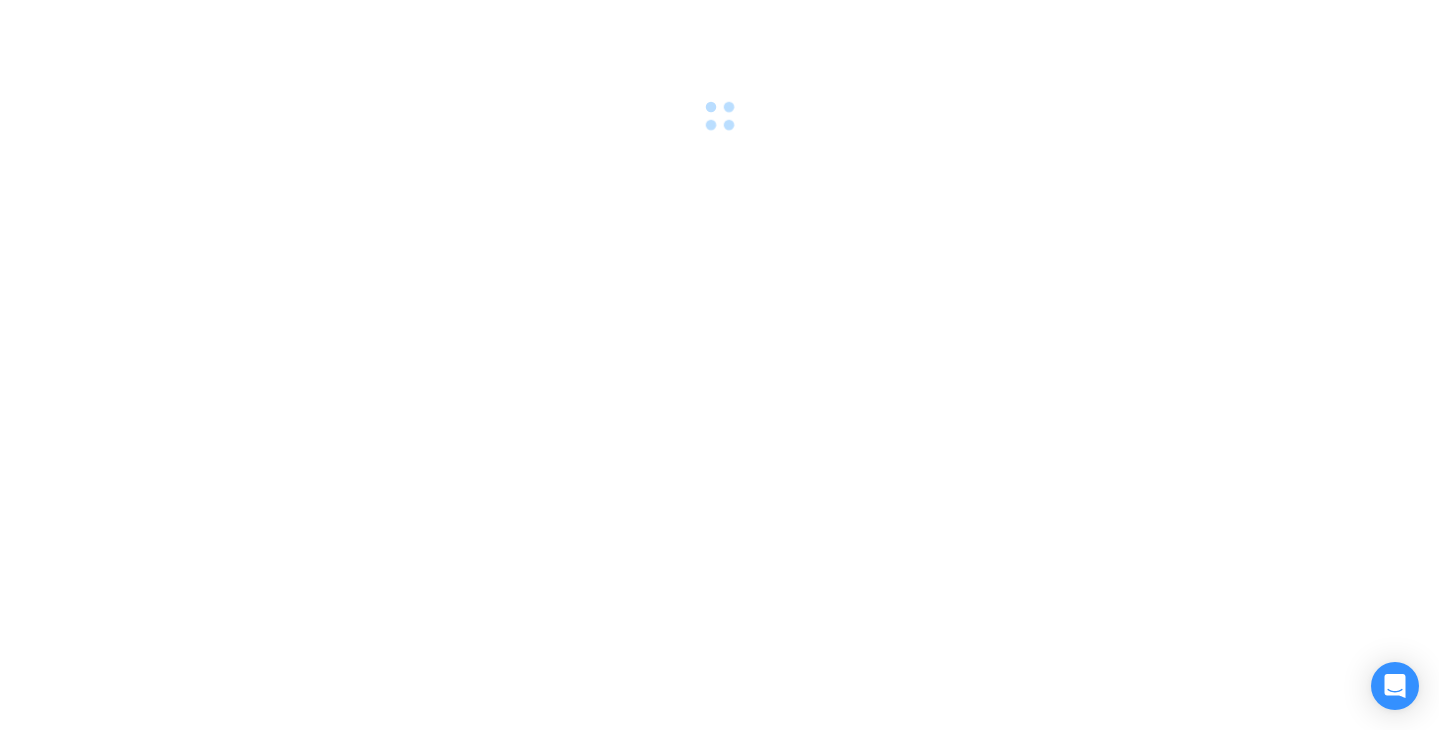 scroll, scrollTop: 0, scrollLeft: 0, axis: both 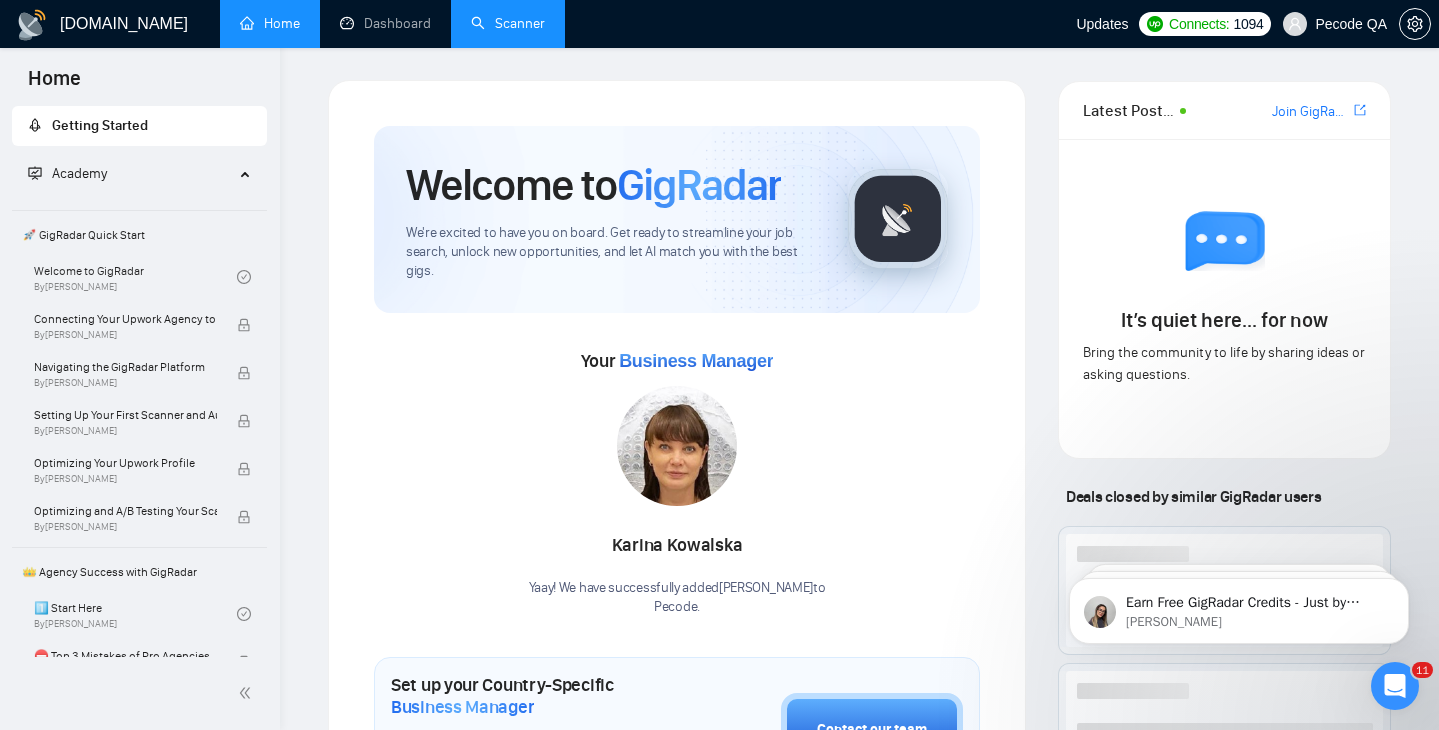 click on "Scanner" at bounding box center [508, 23] 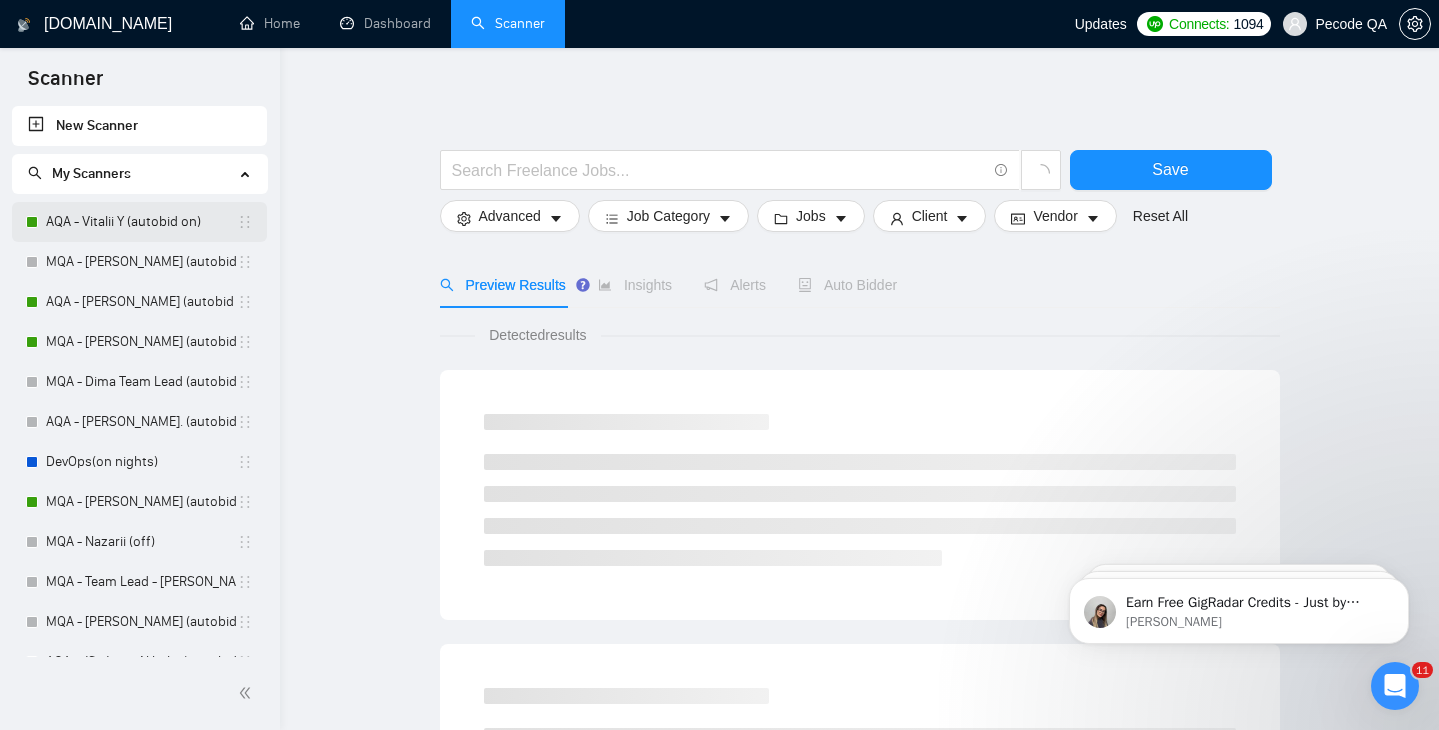 click on "AQA - Vitalii Y (autobid on)" at bounding box center (141, 222) 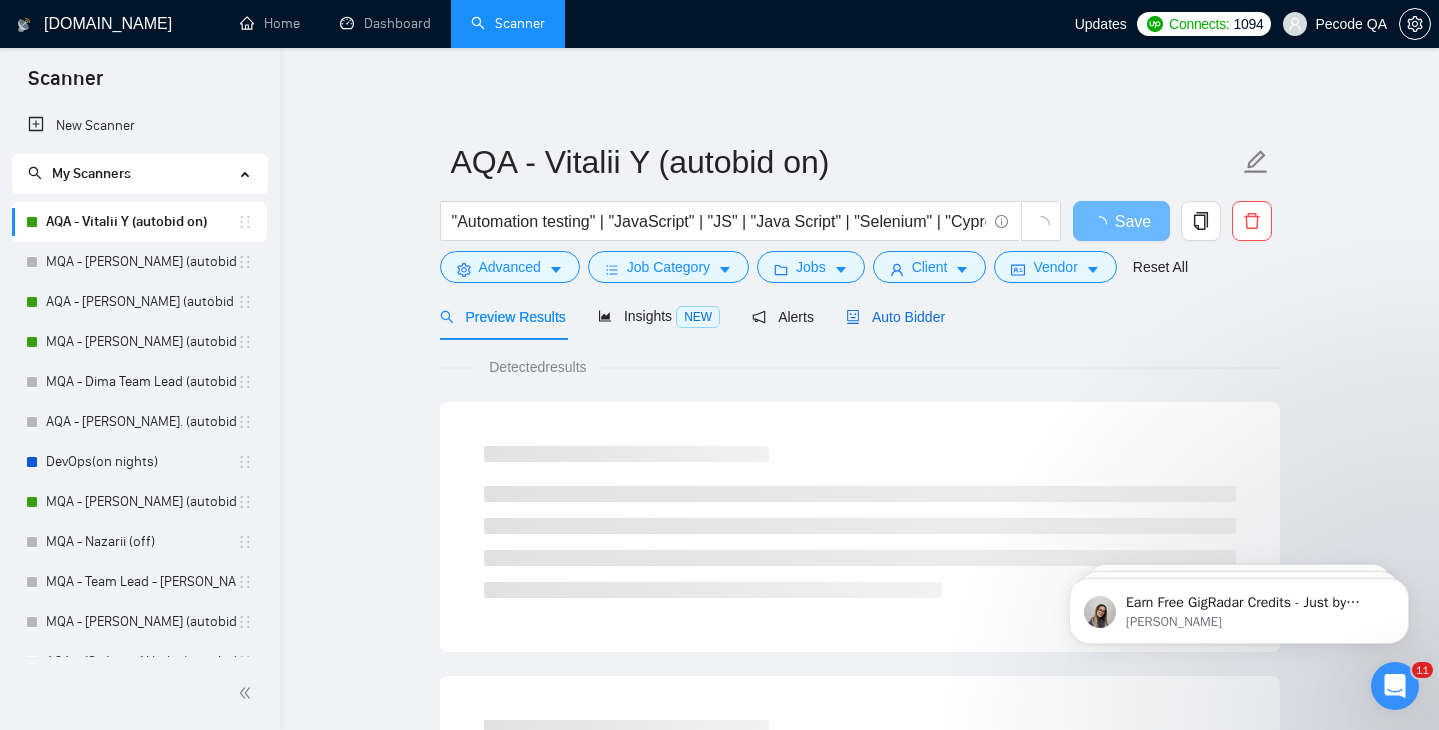 click on "Auto Bidder" at bounding box center [895, 317] 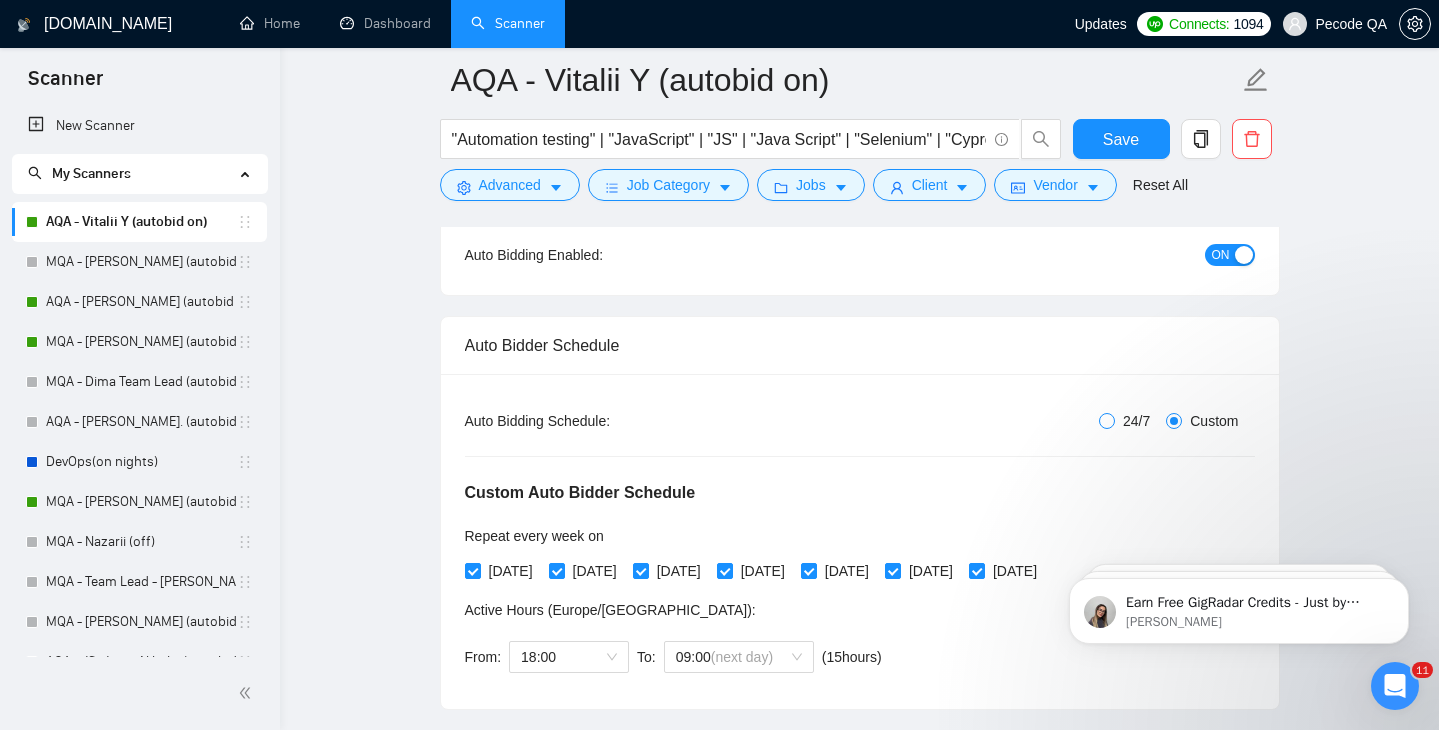 scroll, scrollTop: 221, scrollLeft: 0, axis: vertical 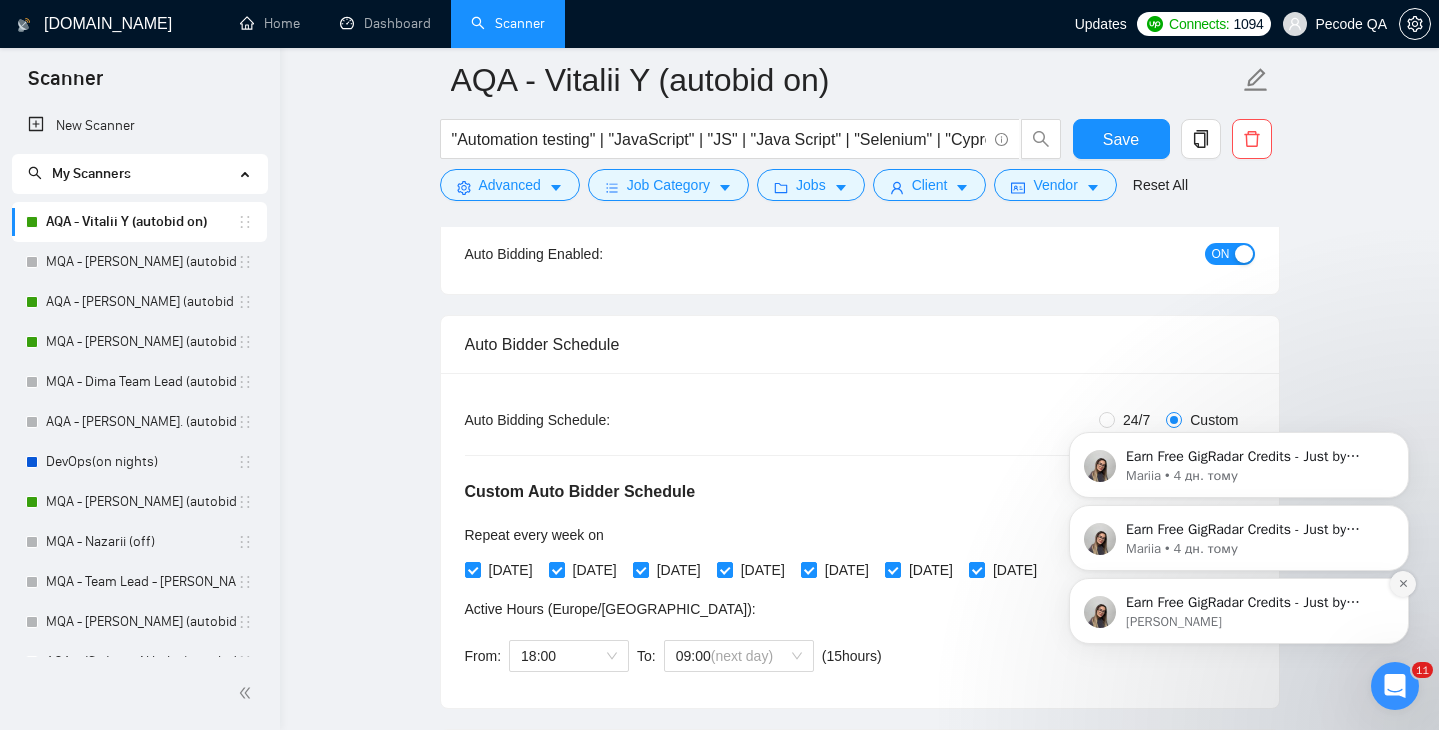 click 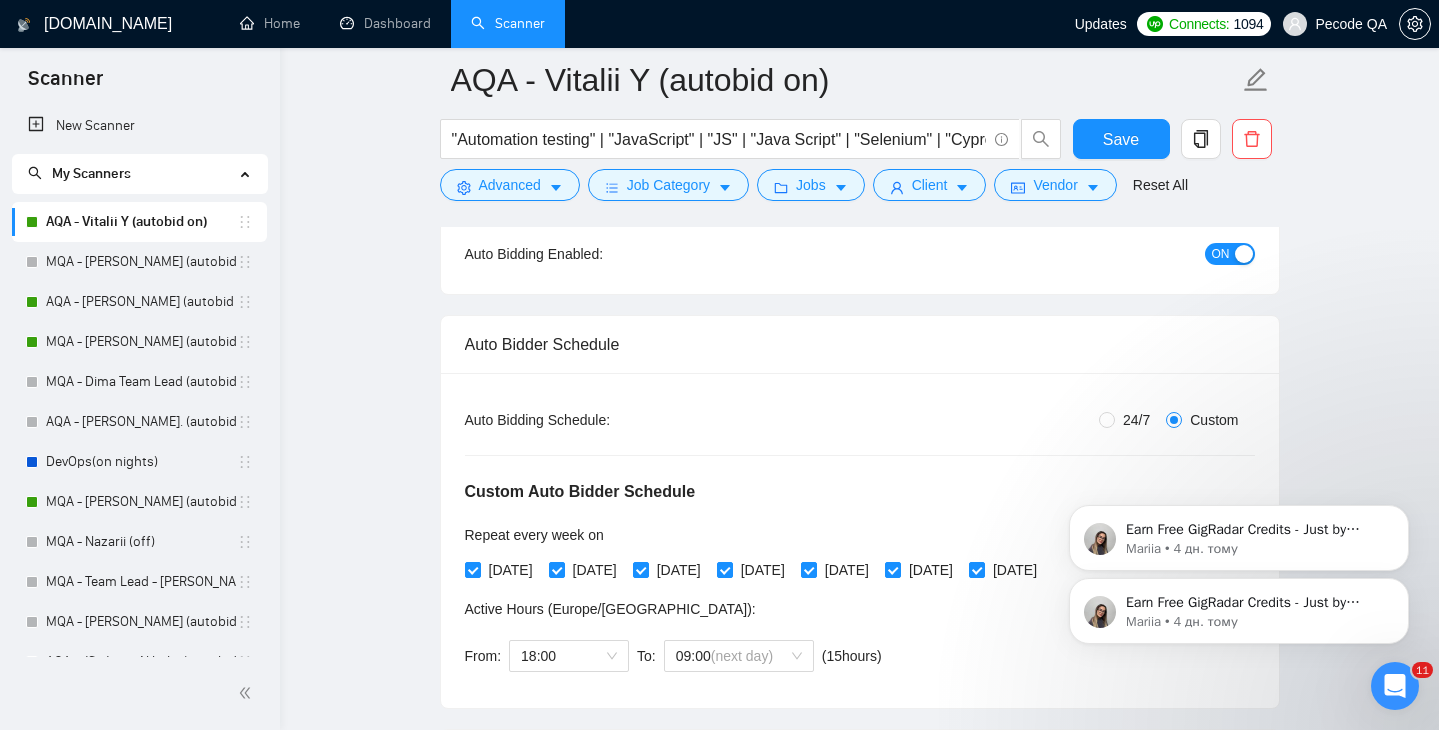 click 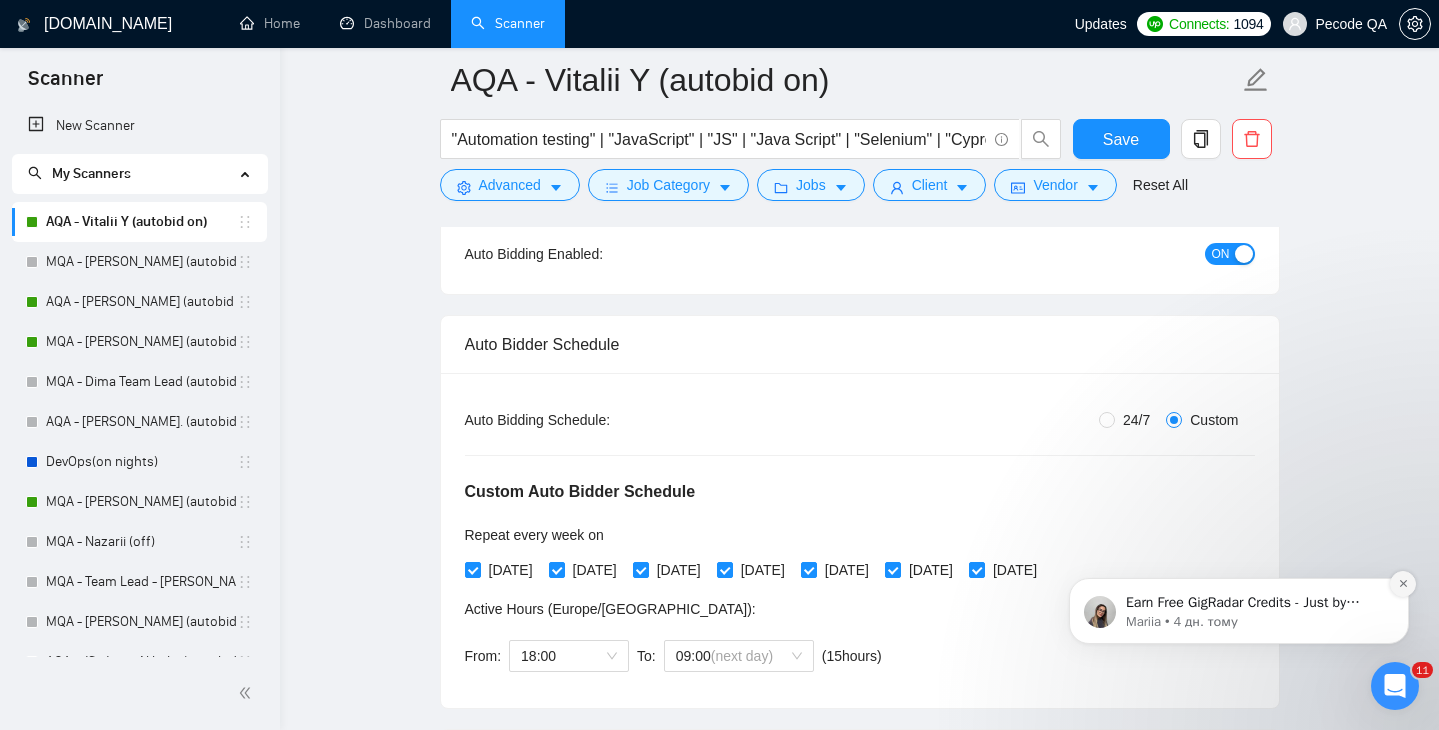 click 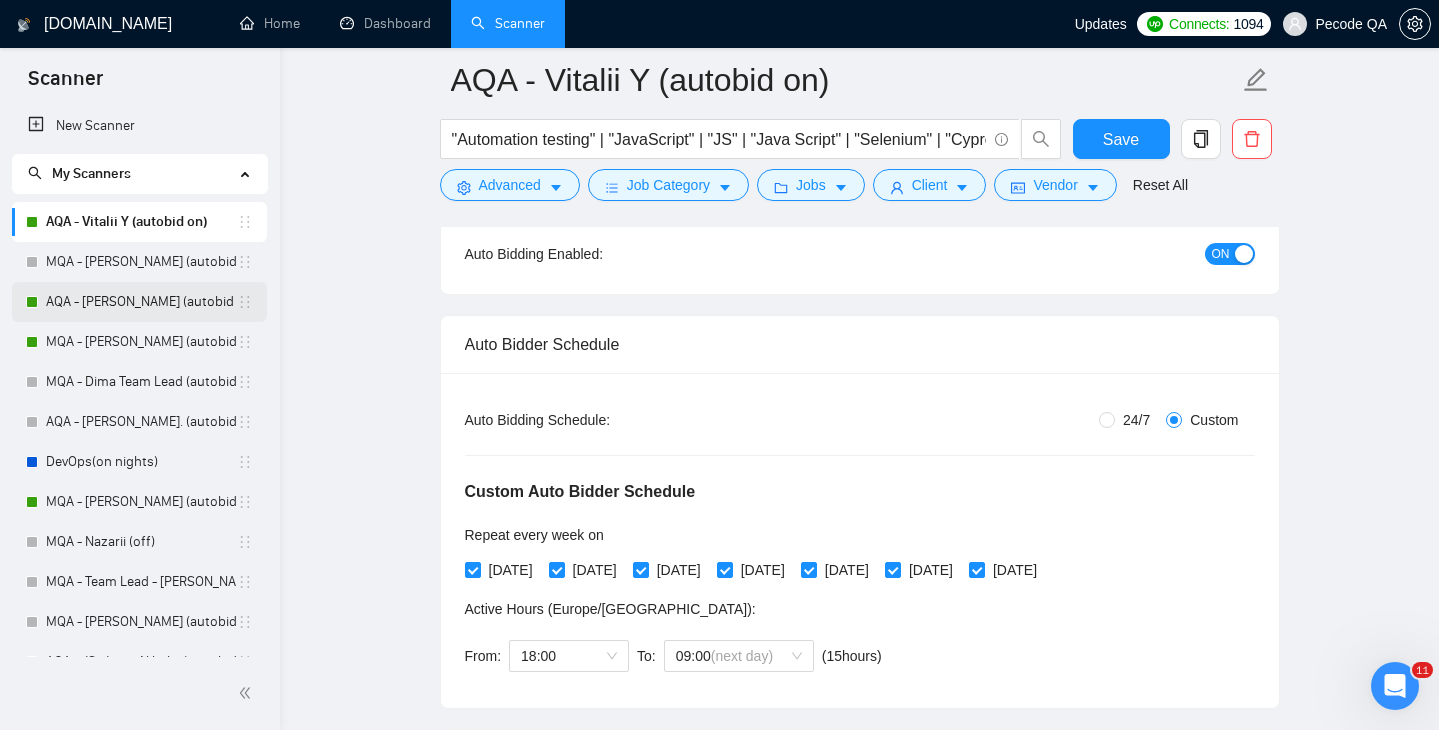 click on "AQA - Polina (autobid on)" at bounding box center [141, 302] 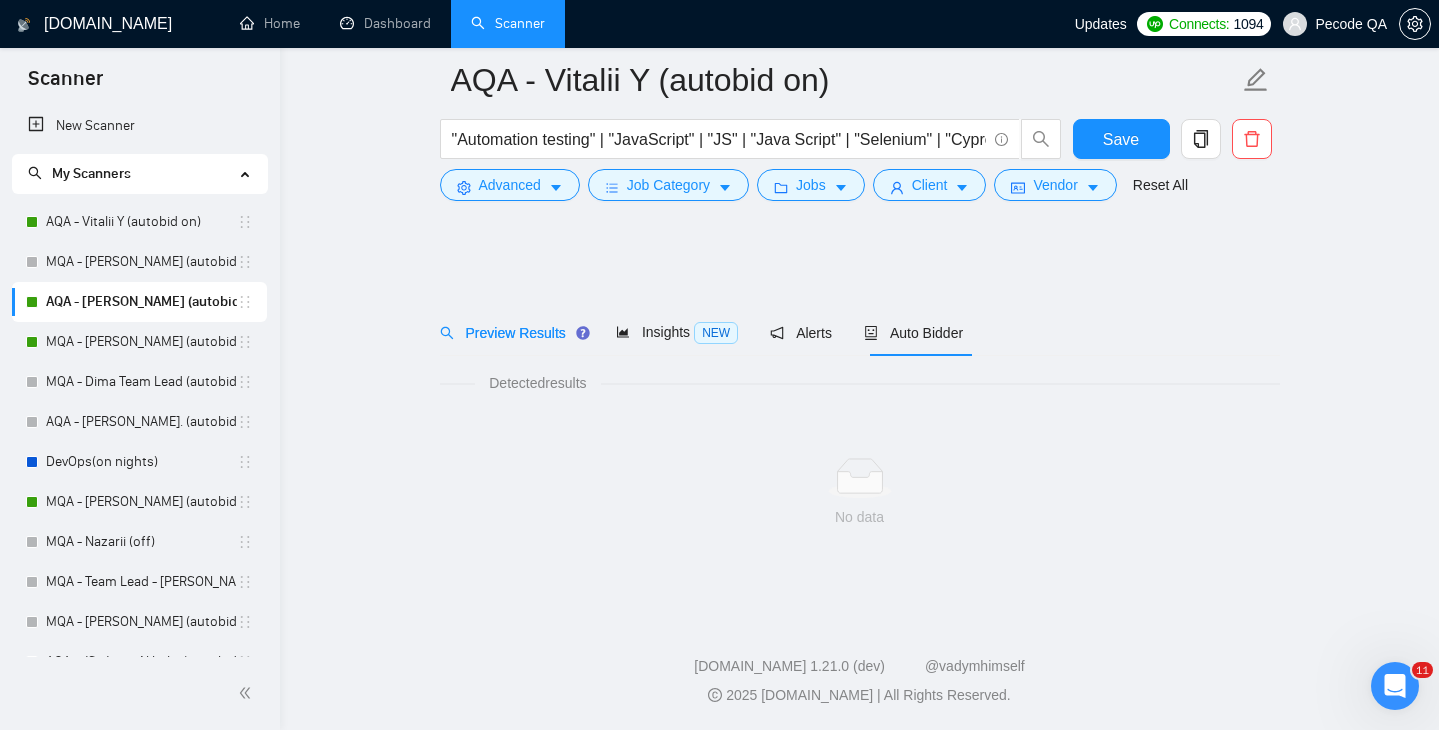 scroll, scrollTop: 0, scrollLeft: 0, axis: both 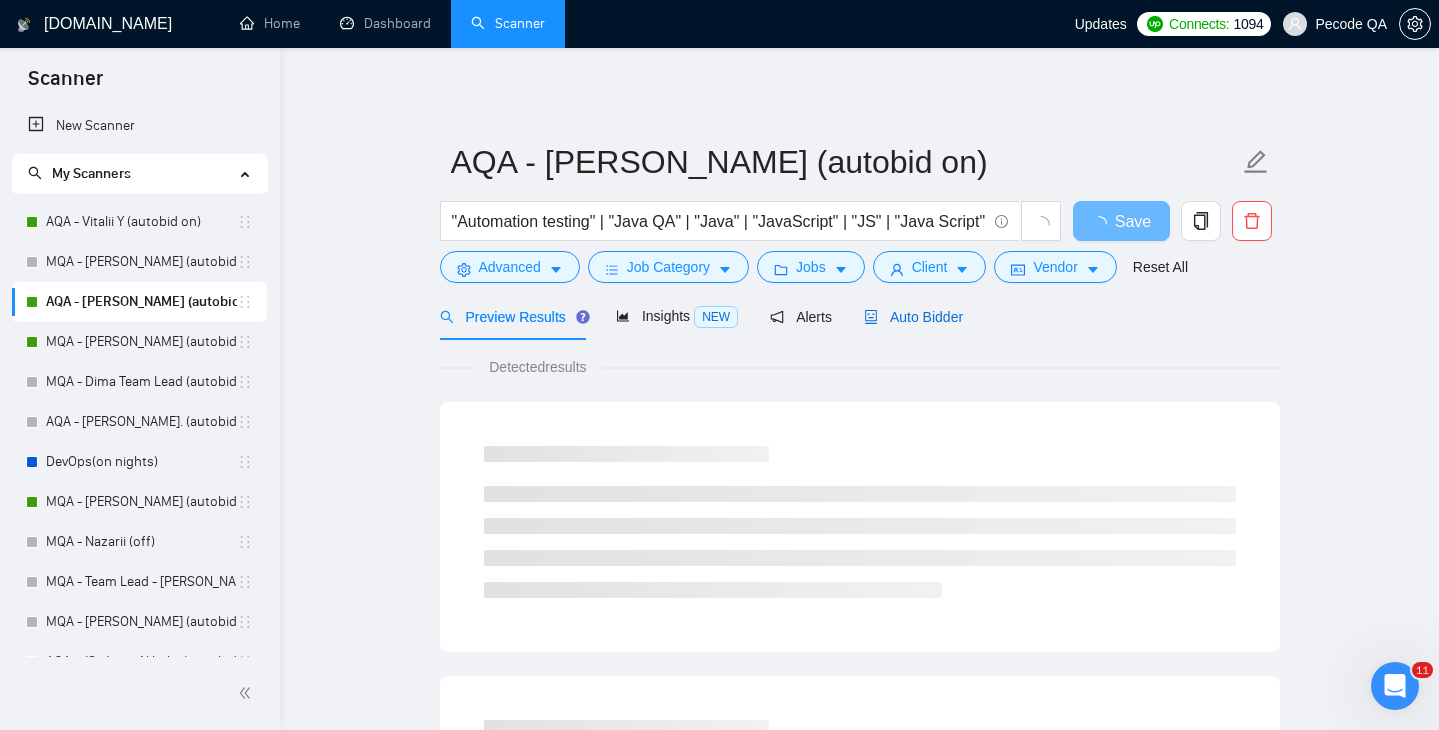 click on "Auto Bidder" at bounding box center [913, 317] 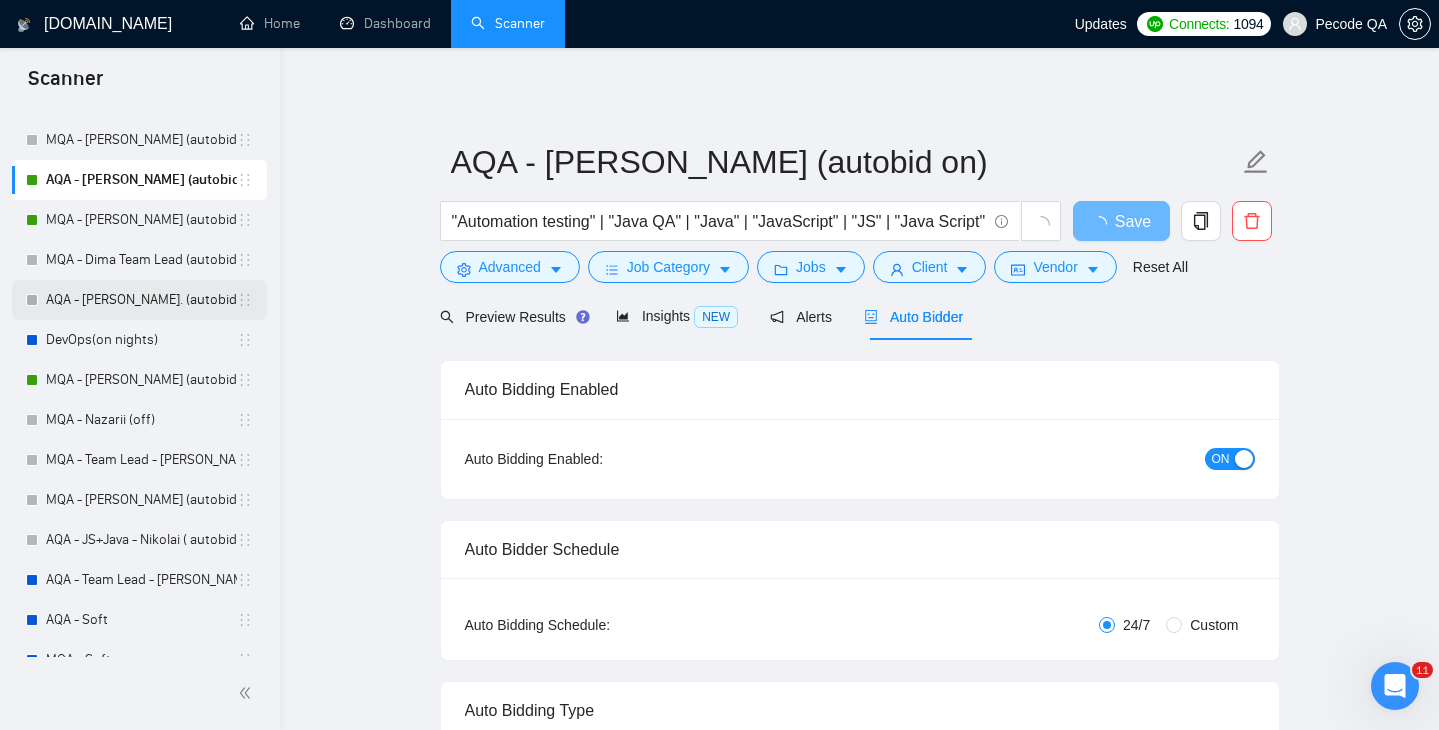 scroll, scrollTop: 168, scrollLeft: 0, axis: vertical 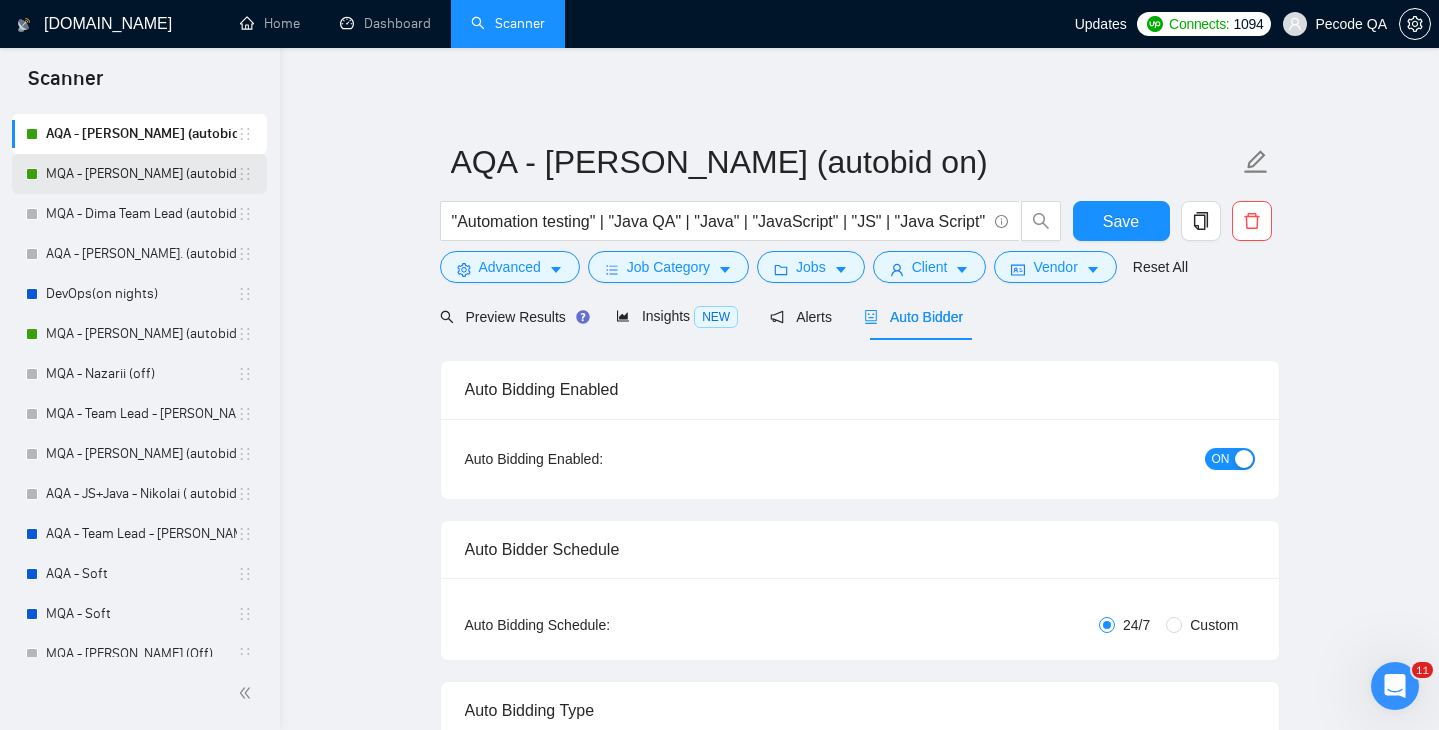 click on "MQA - Anna (autobid on)" at bounding box center [141, 174] 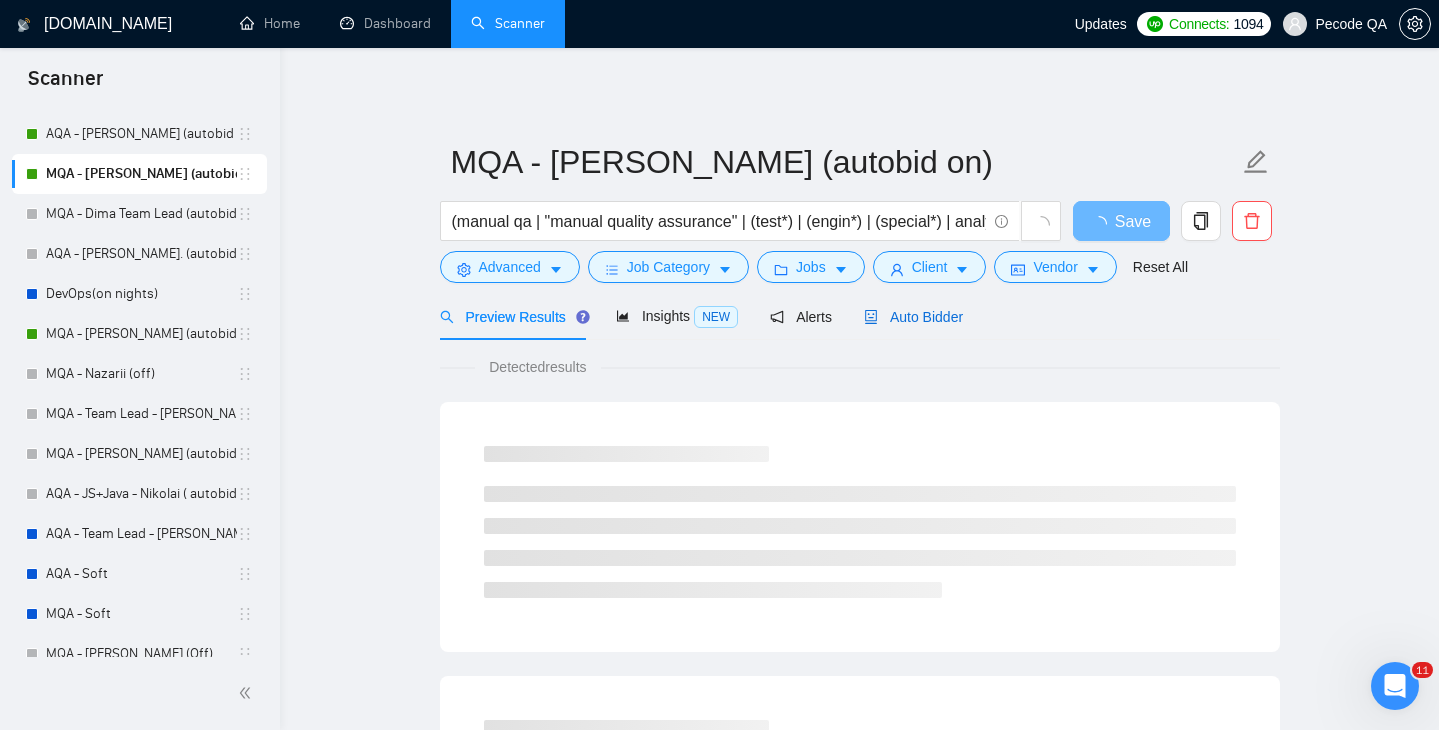 click on "Auto Bidder" at bounding box center [913, 317] 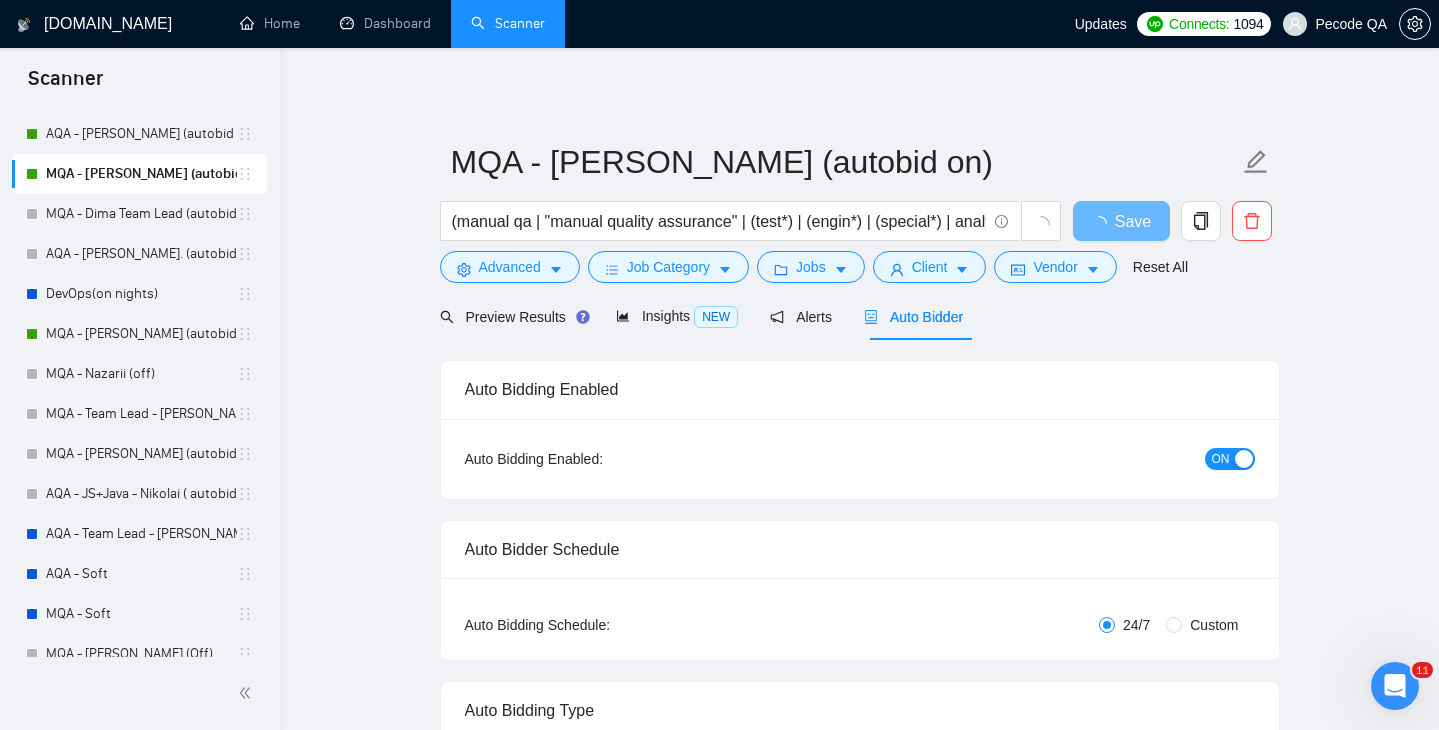 type 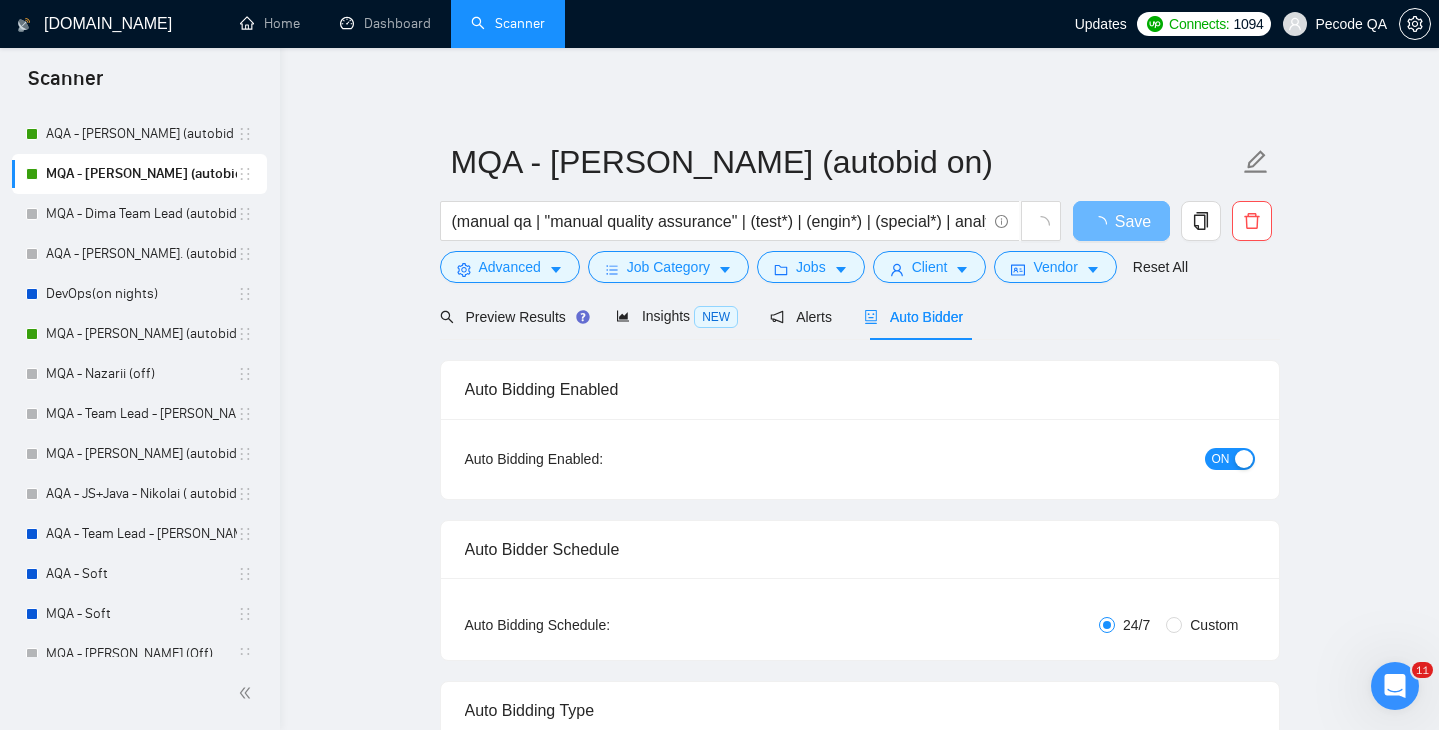 radio on "false" 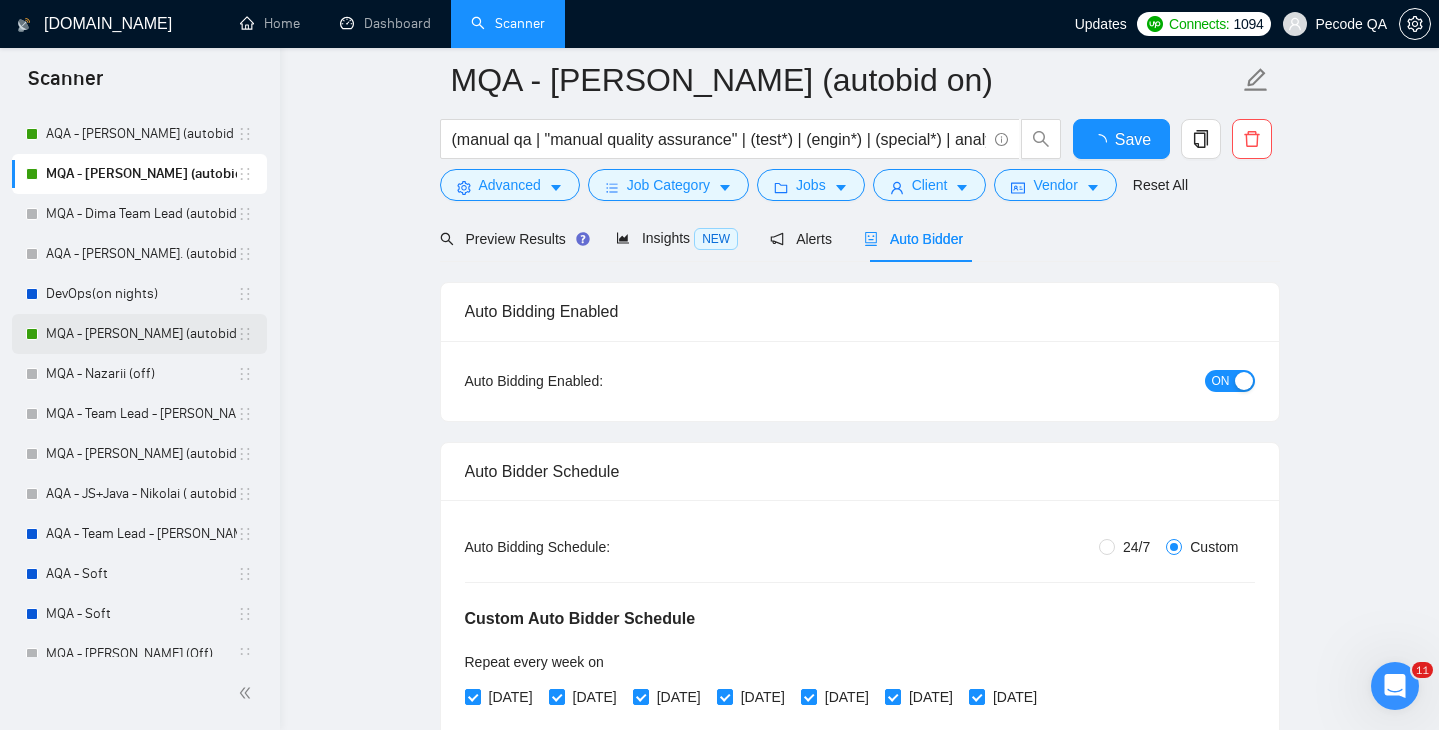 scroll, scrollTop: 480, scrollLeft: 0, axis: vertical 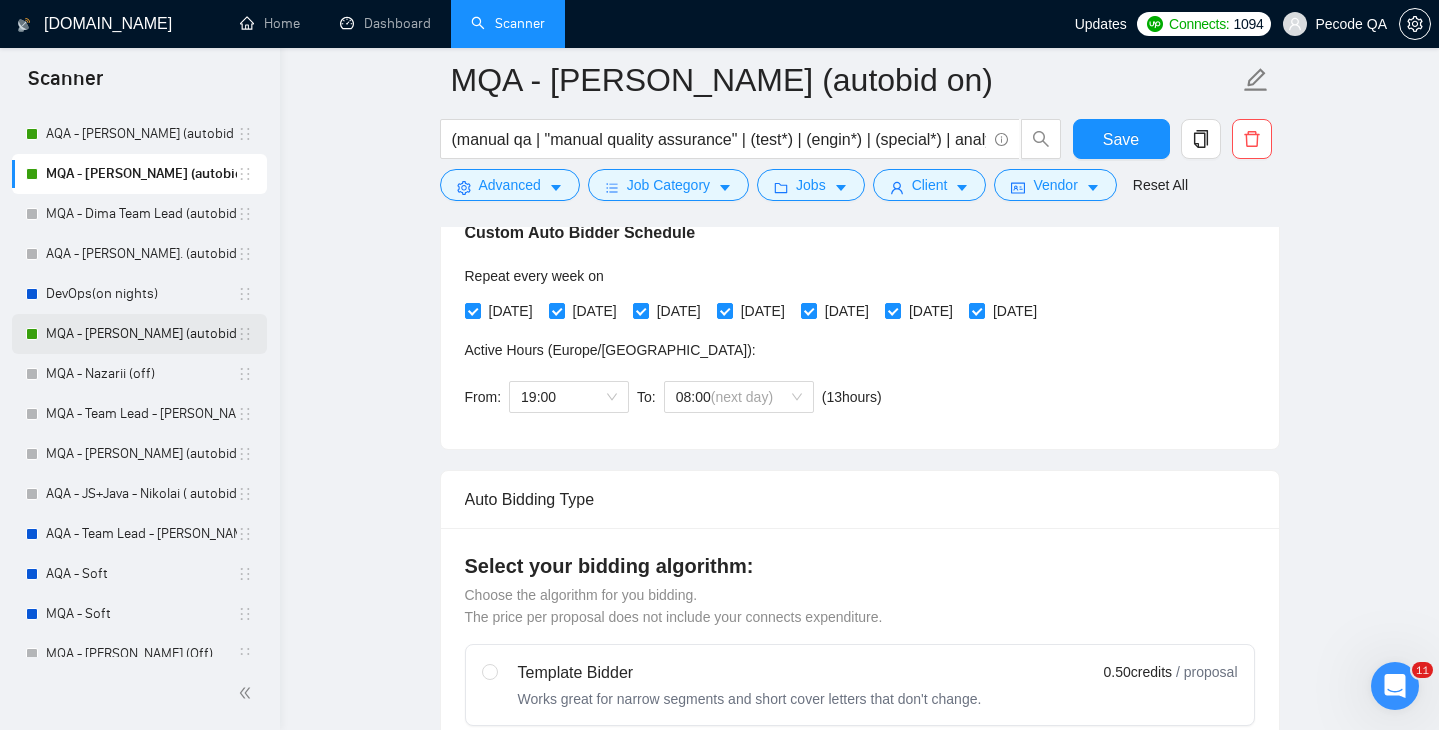 click on "MQA - Alexander D. (autobid On)" at bounding box center [141, 334] 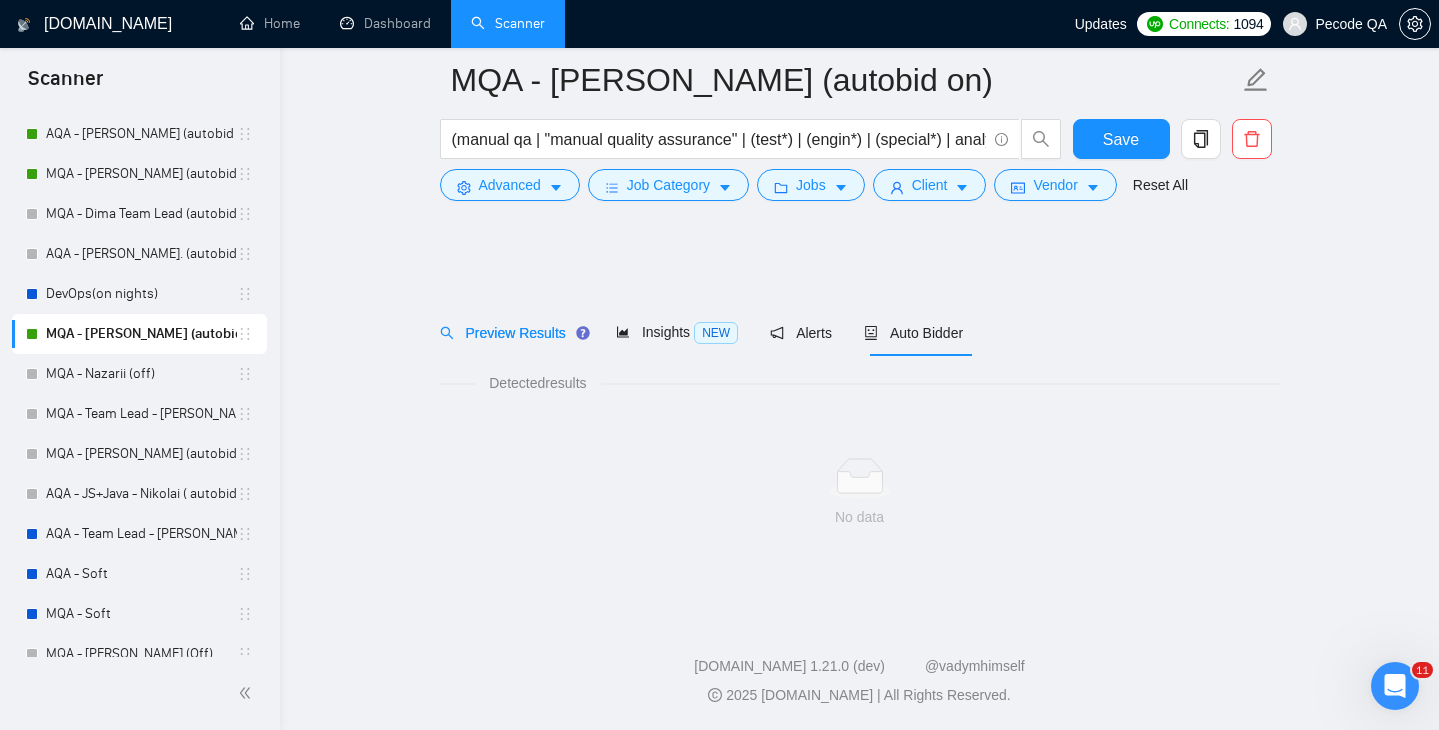 scroll, scrollTop: 0, scrollLeft: 0, axis: both 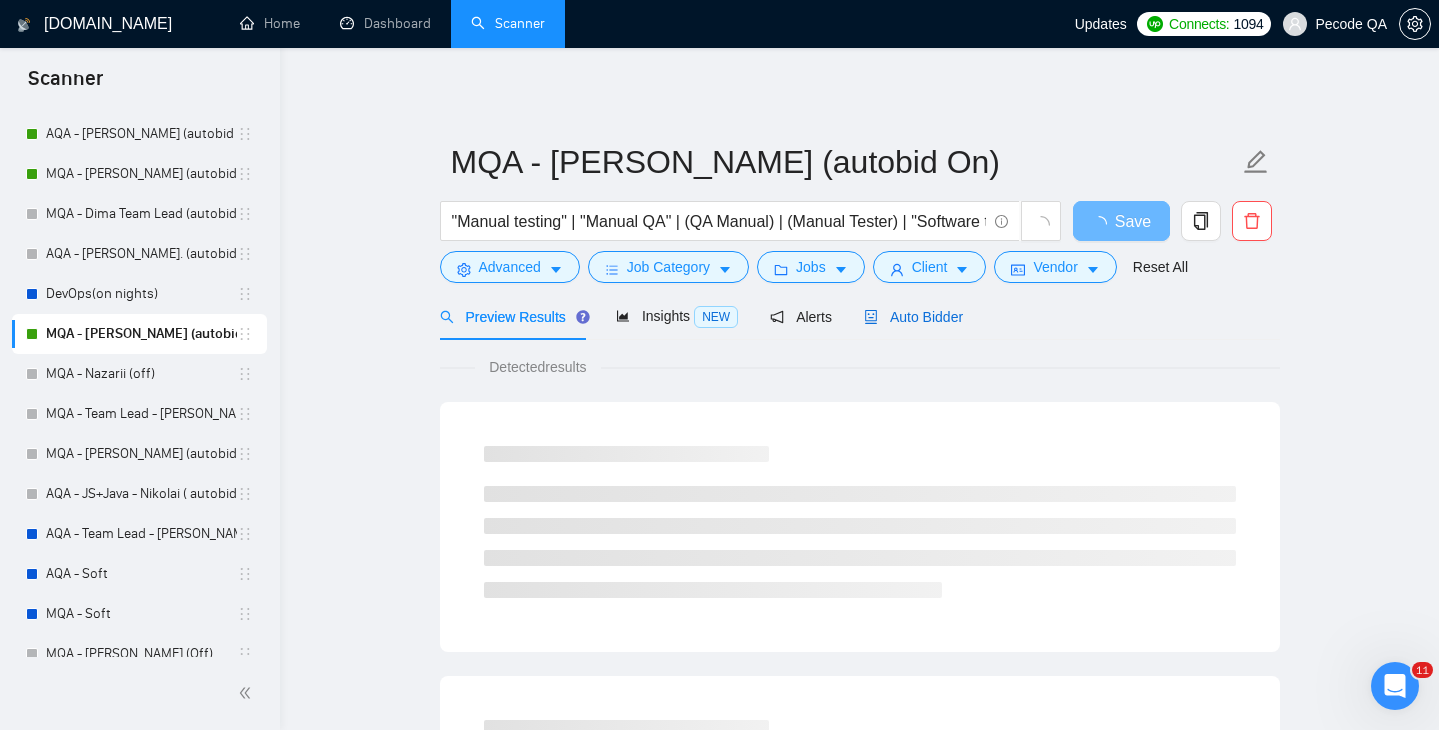 click on "Auto Bidder" at bounding box center (913, 317) 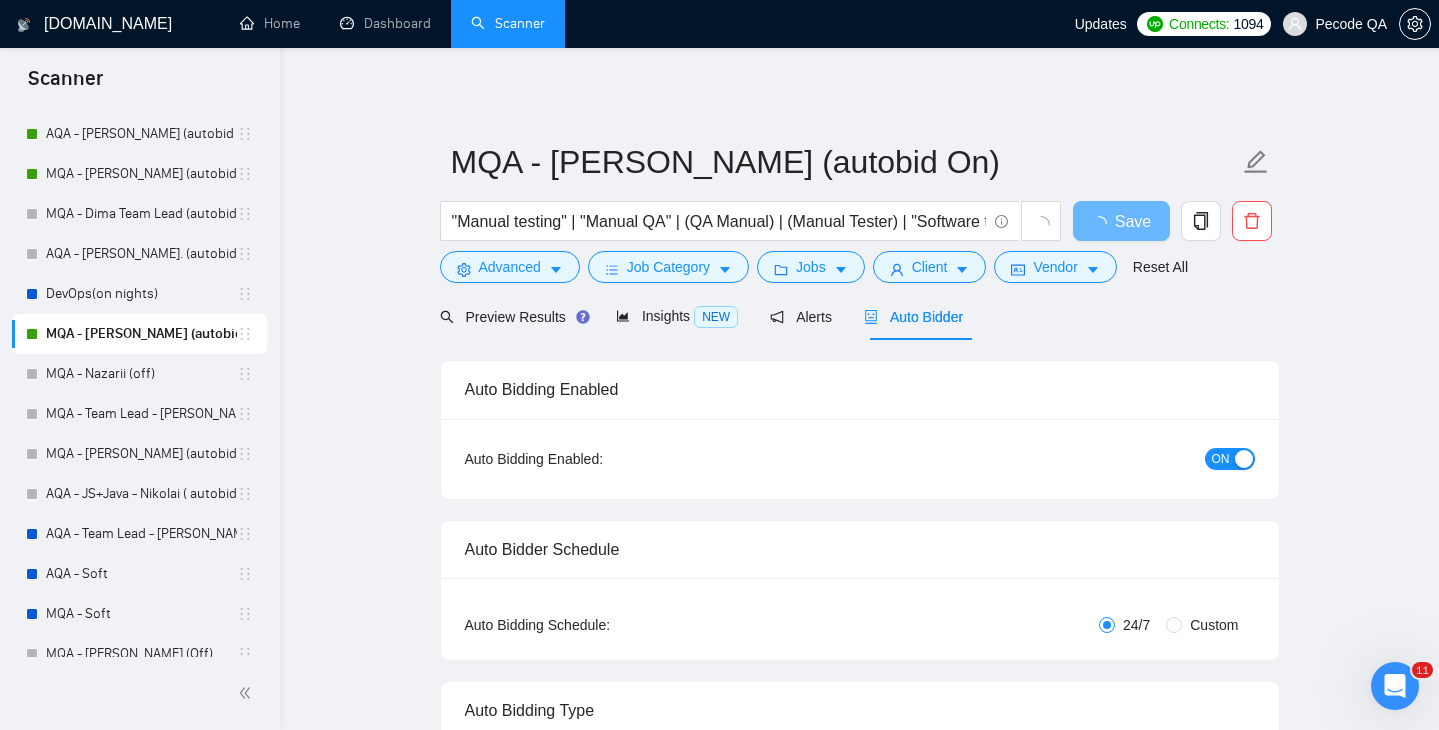 type 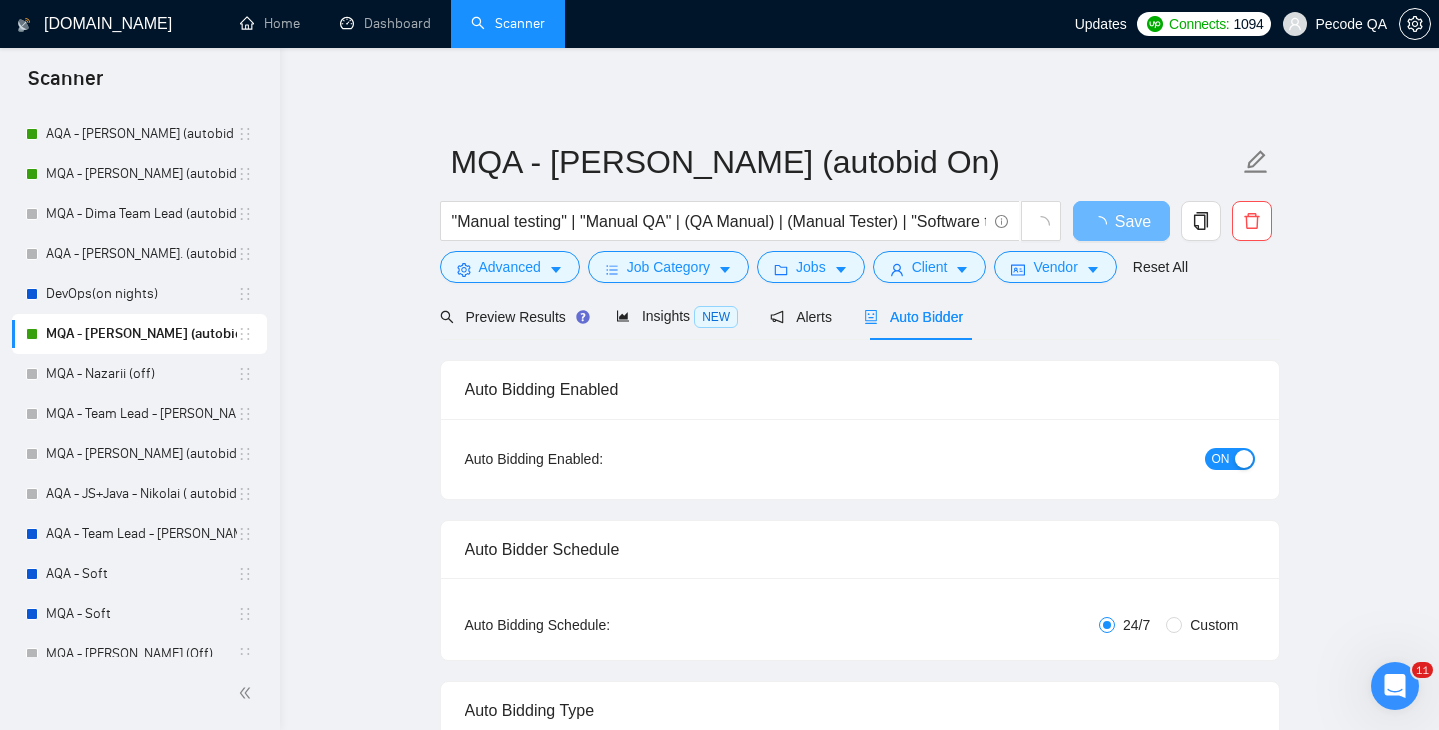 checkbox on "true" 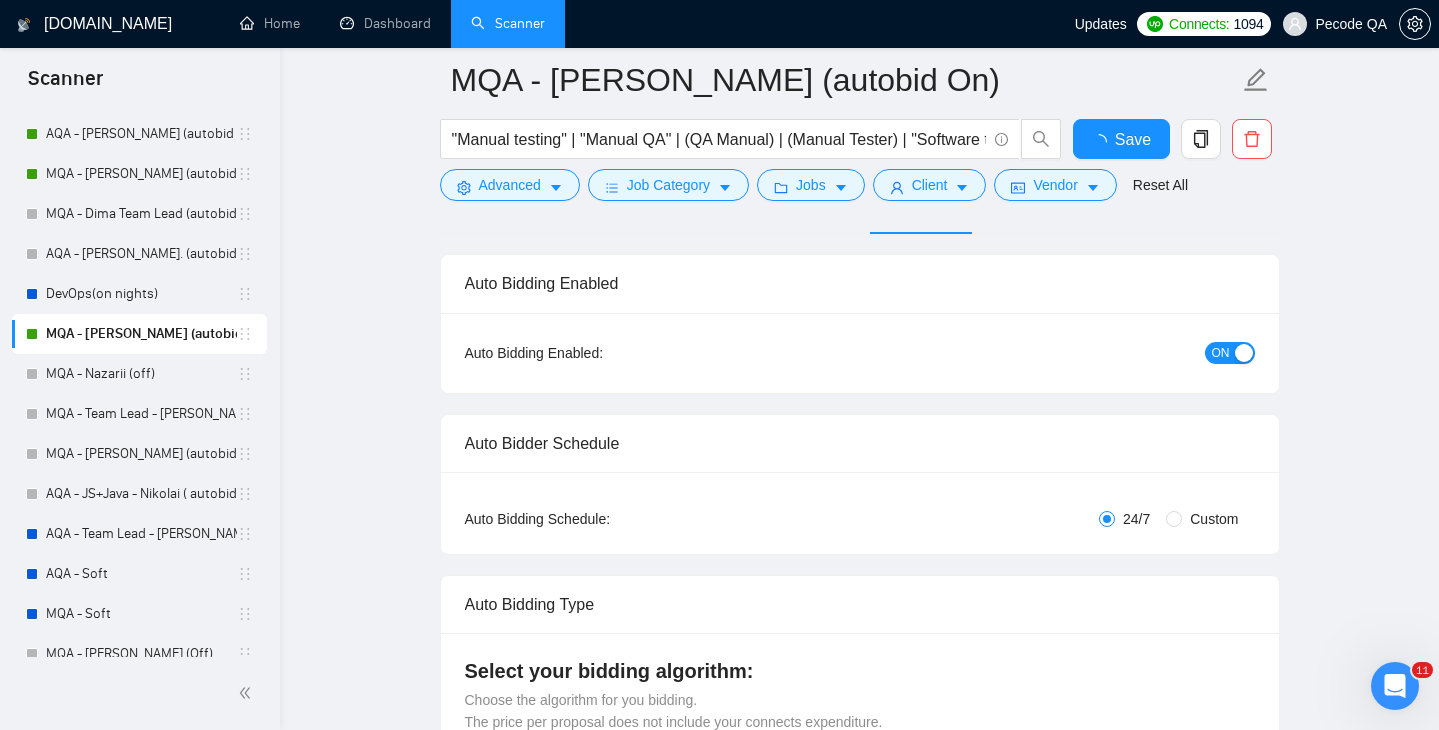 type 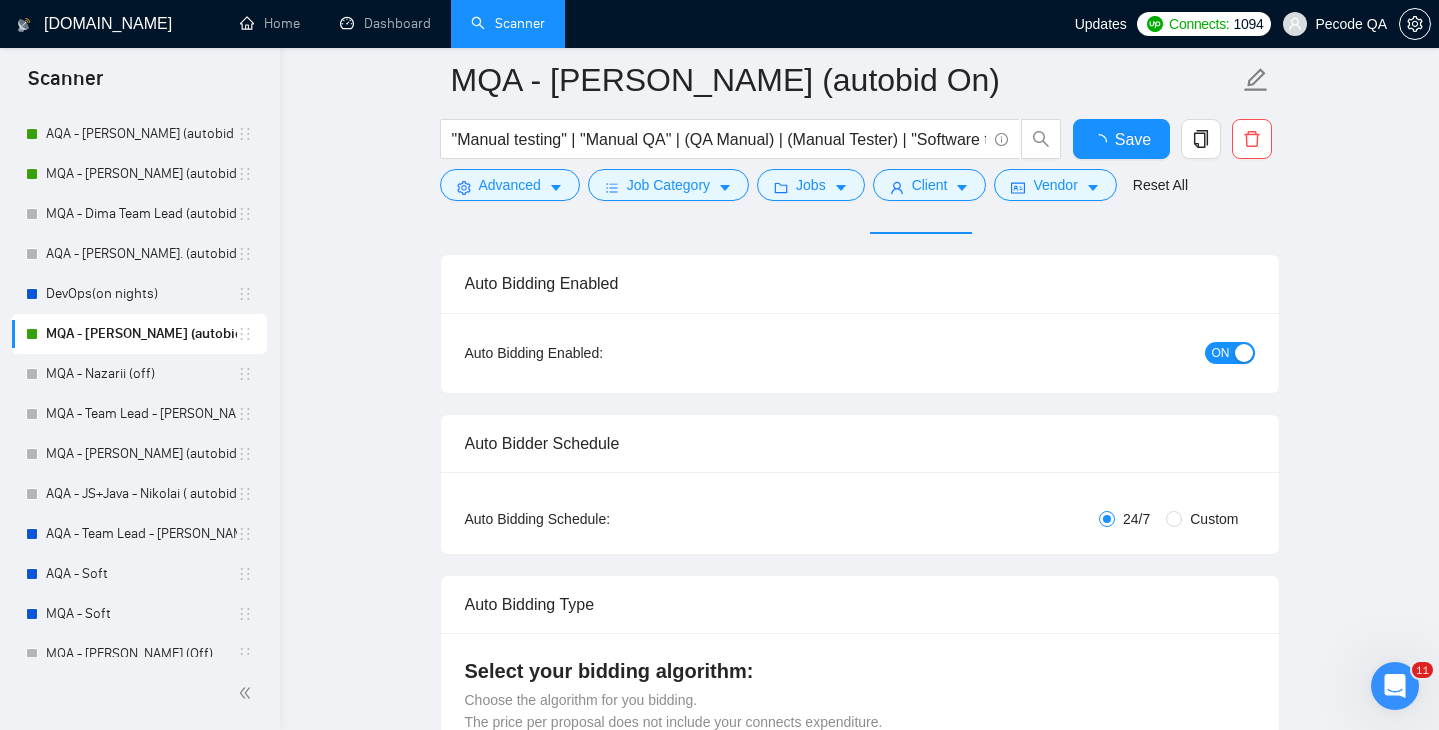 scroll, scrollTop: 118, scrollLeft: 0, axis: vertical 